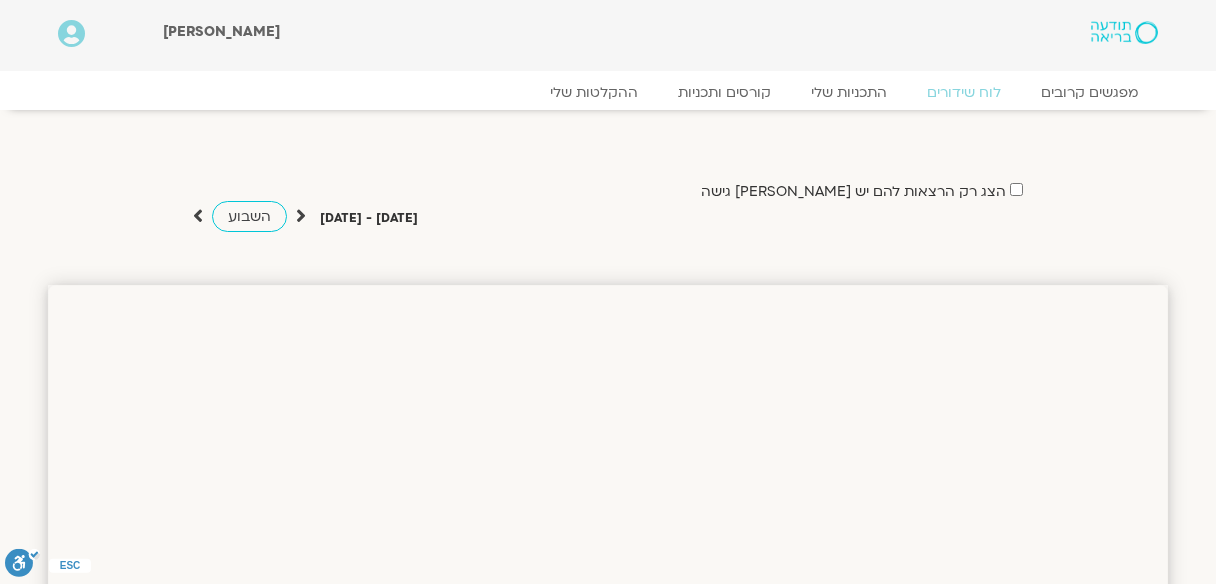 scroll, scrollTop: 0, scrollLeft: 0, axis: both 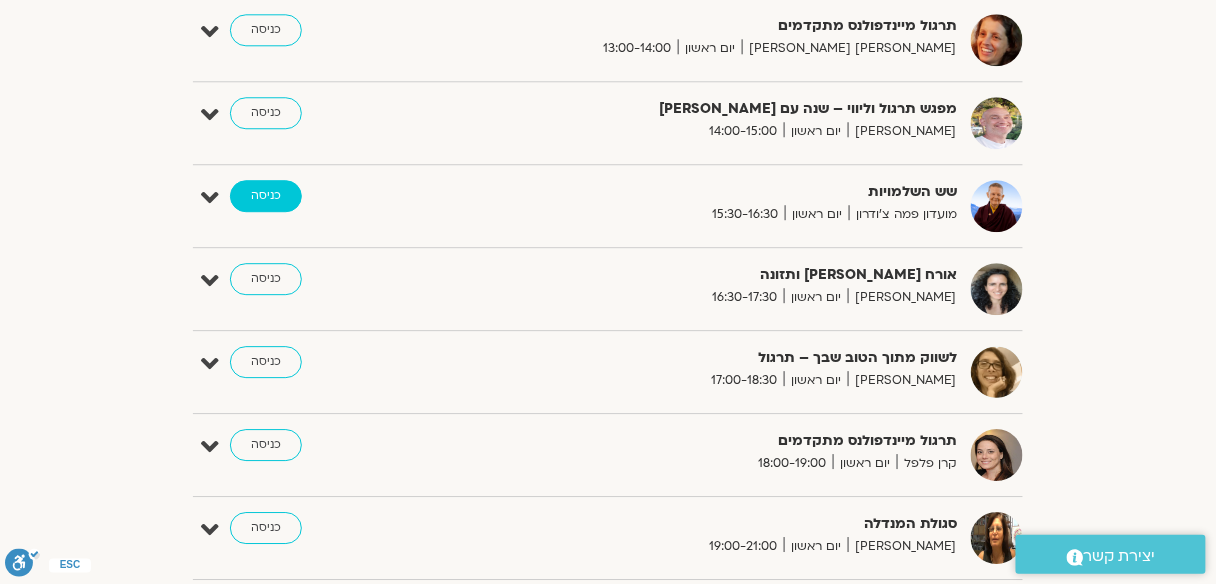 click on "כניסה" at bounding box center (266, 196) 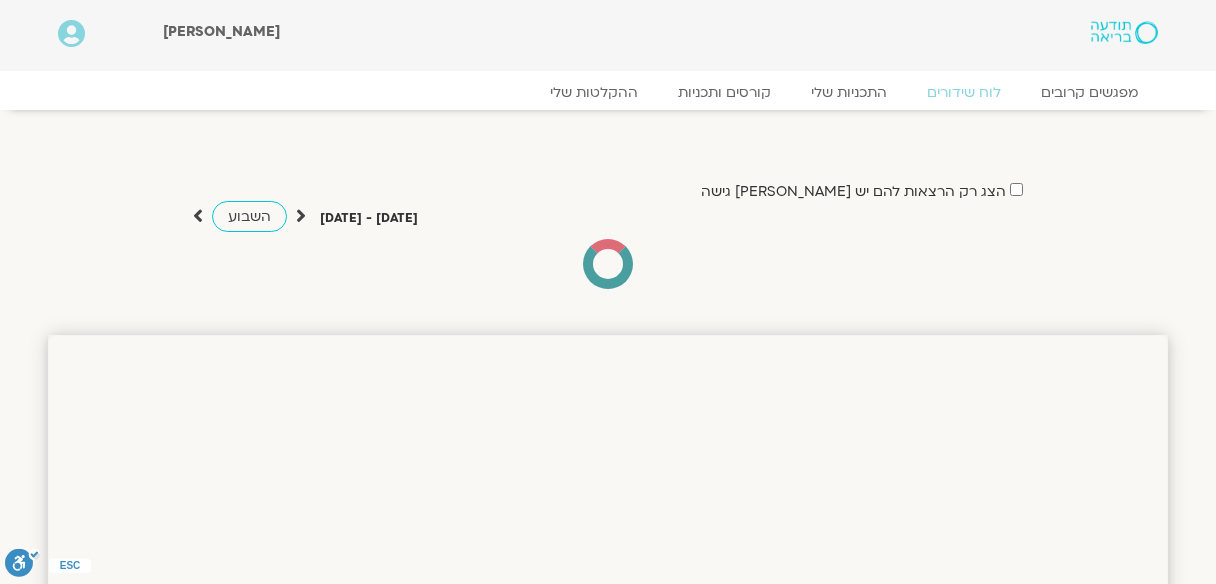 scroll, scrollTop: 0, scrollLeft: 0, axis: both 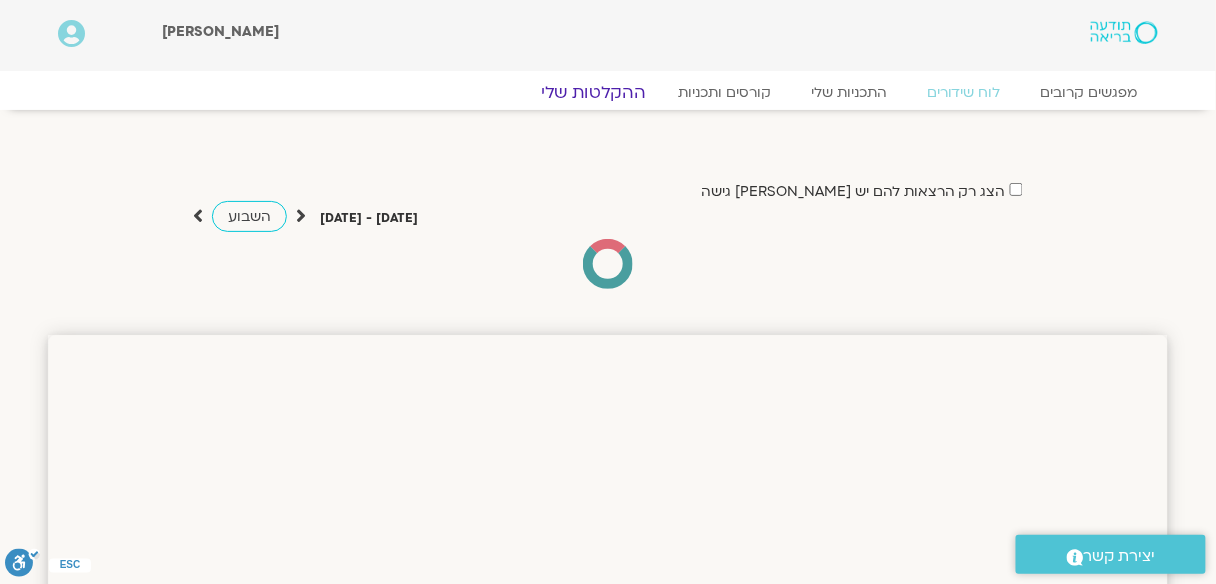 click on "ההקלטות שלי" 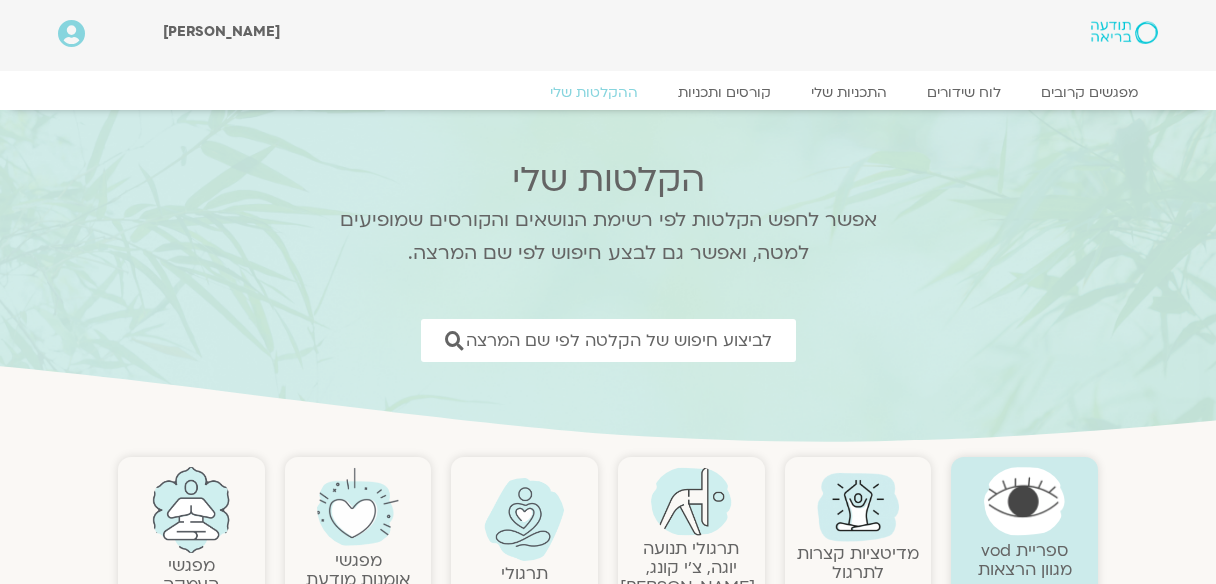 scroll, scrollTop: 0, scrollLeft: 0, axis: both 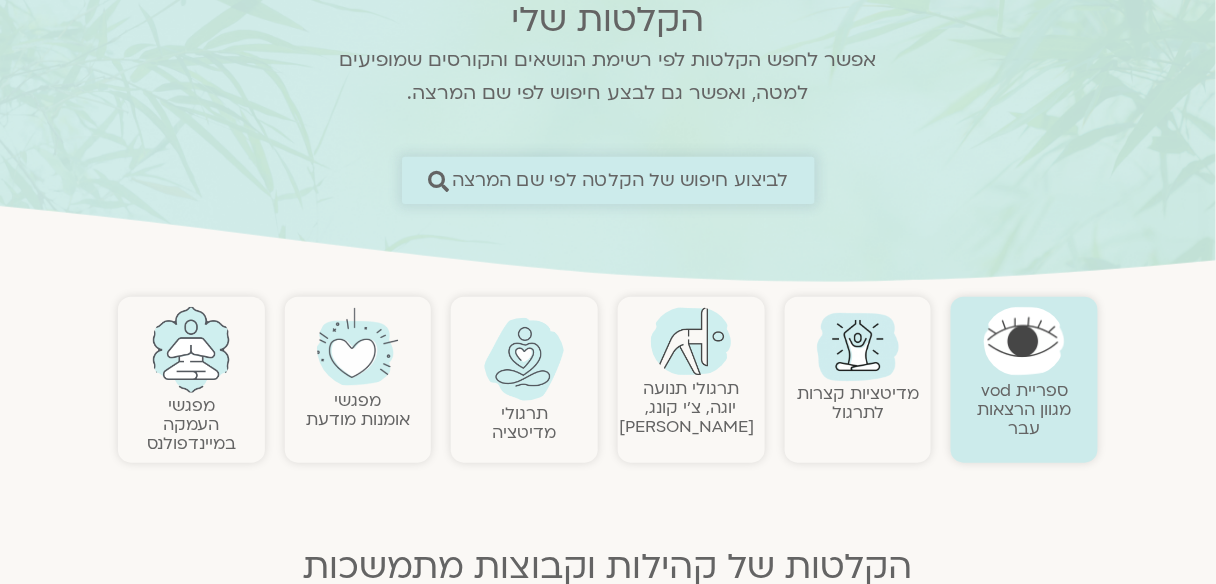 click on "לביצוע חיפוש של הקלטה לפי שם המרצה" at bounding box center (619, 180) 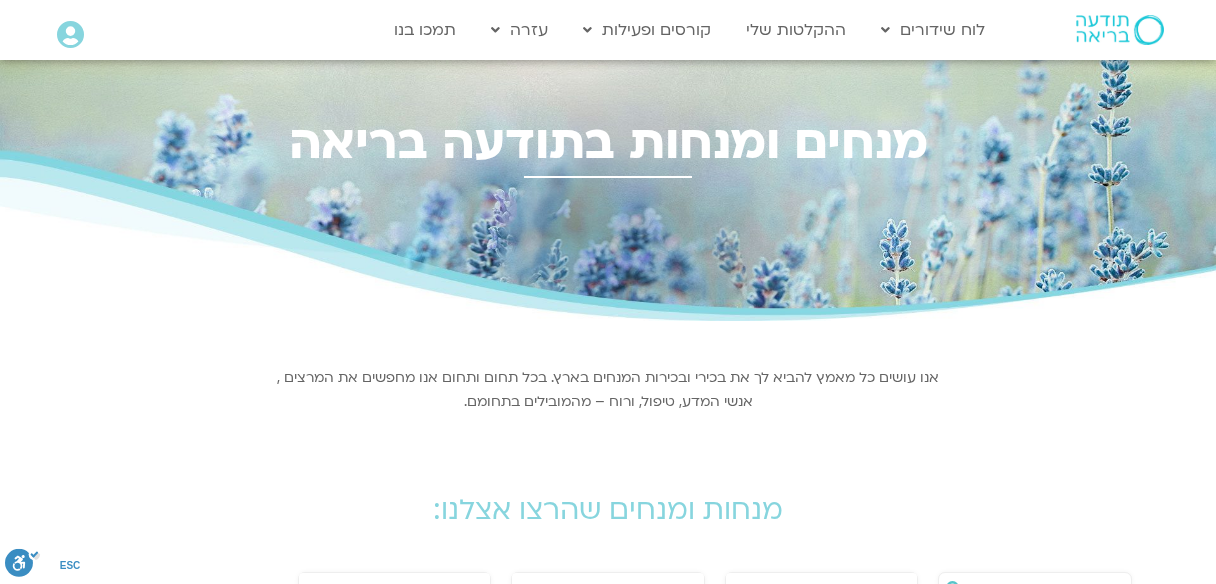 scroll, scrollTop: 0, scrollLeft: 0, axis: both 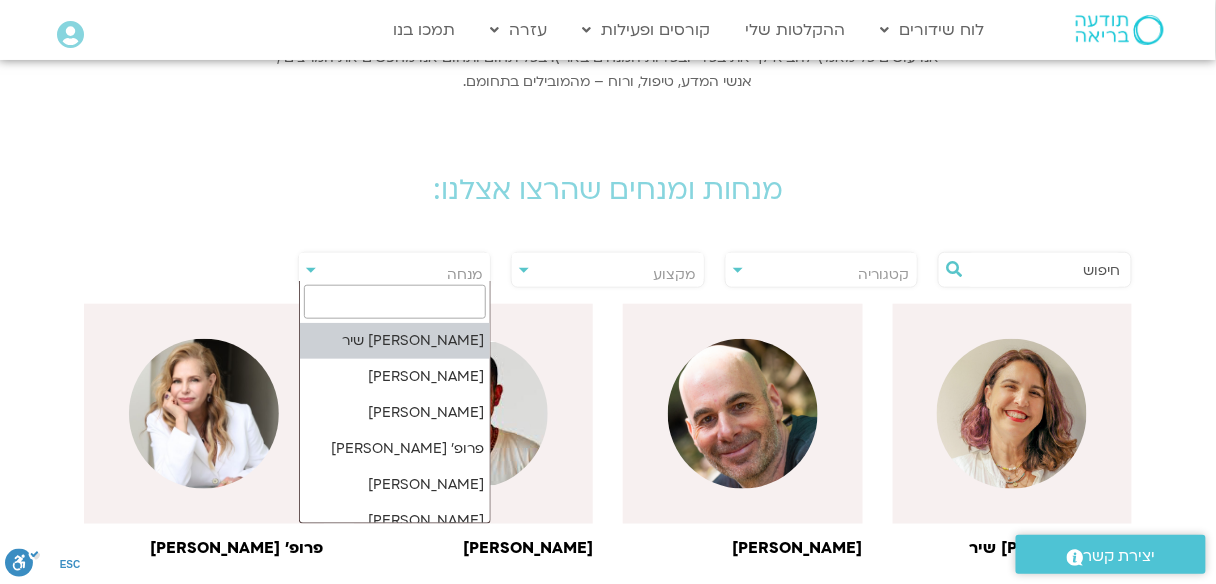 click on "מנחה" at bounding box center [464, 274] 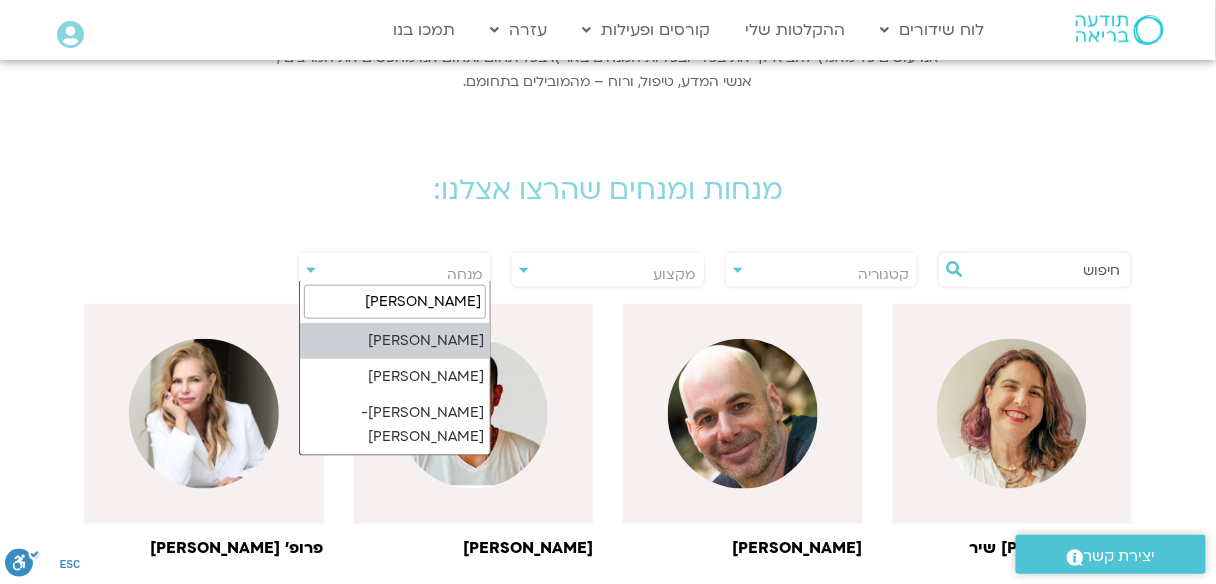type on "לילך" 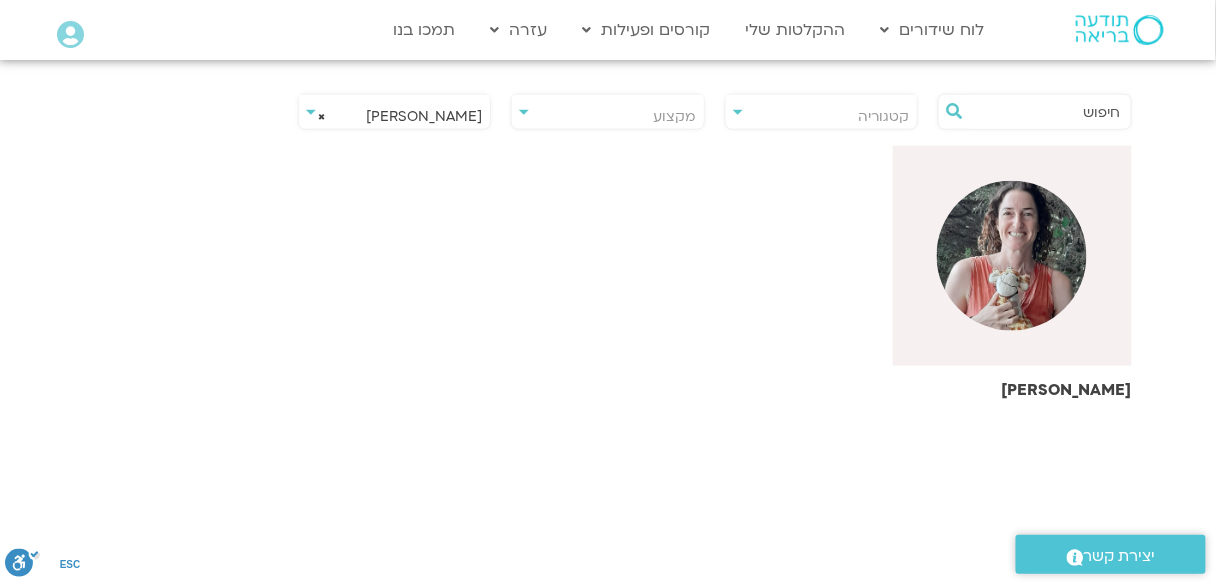 scroll, scrollTop: 480, scrollLeft: 0, axis: vertical 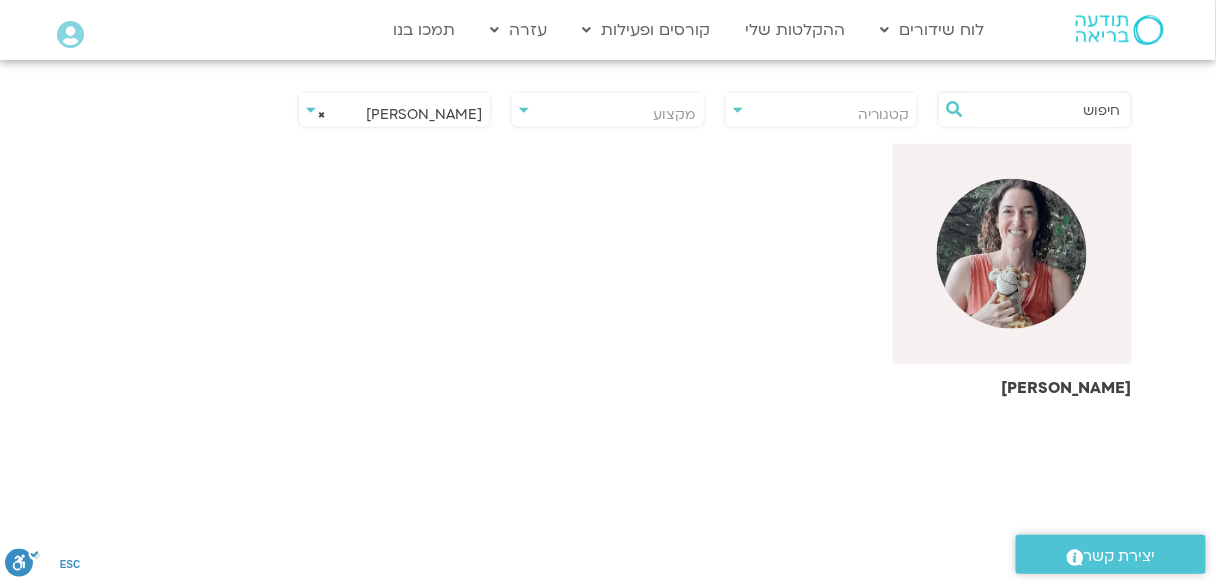 click at bounding box center [1012, 254] 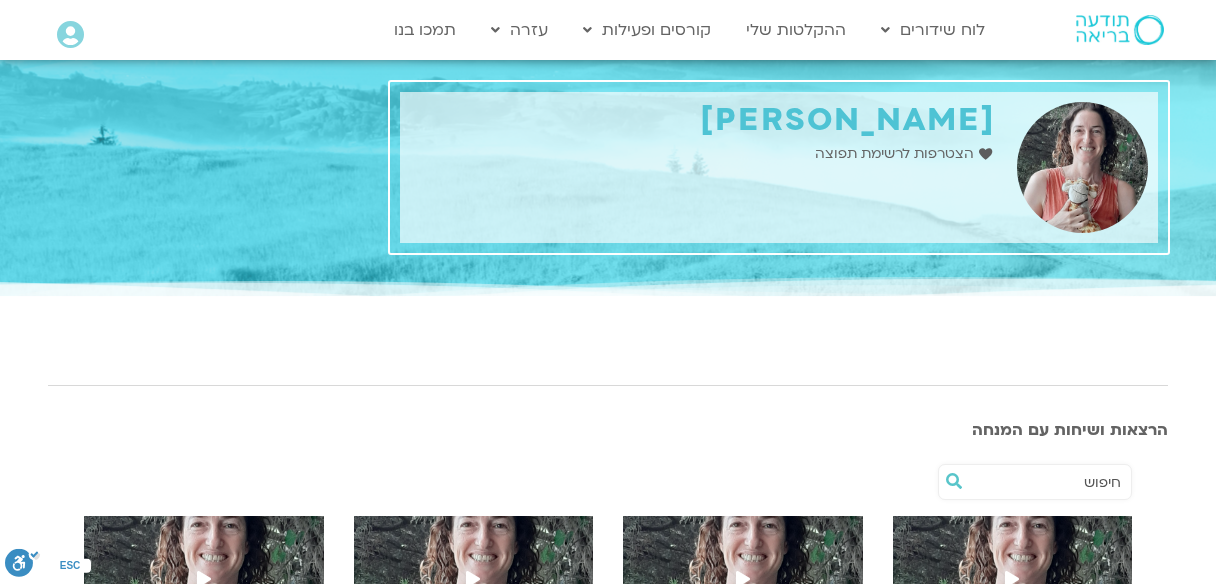 scroll, scrollTop: 0, scrollLeft: 0, axis: both 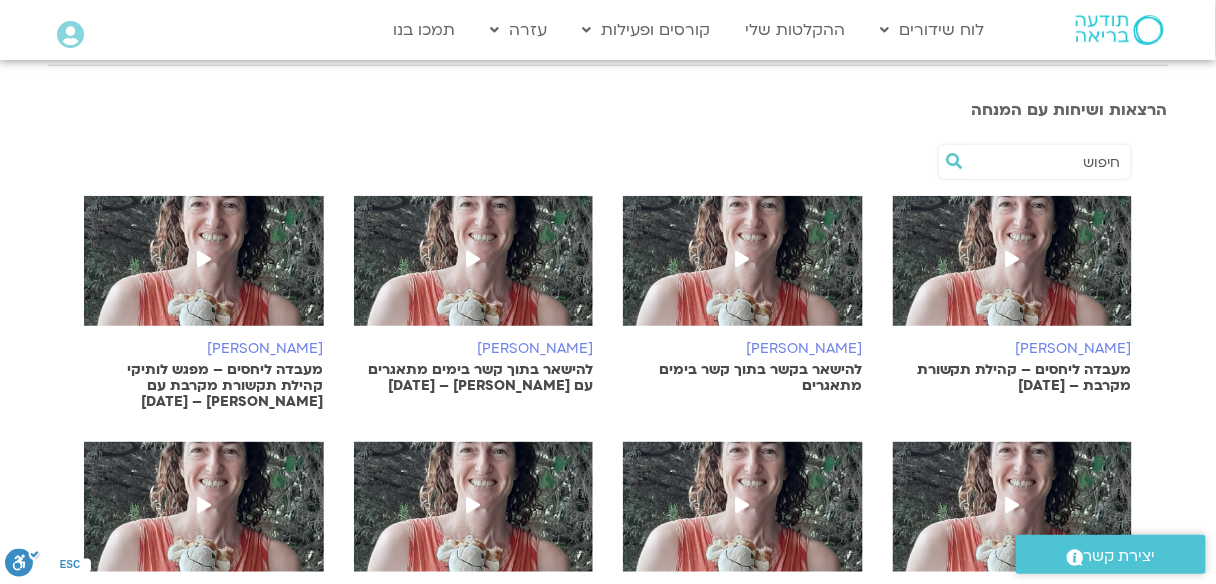 click at bounding box center (743, 259) 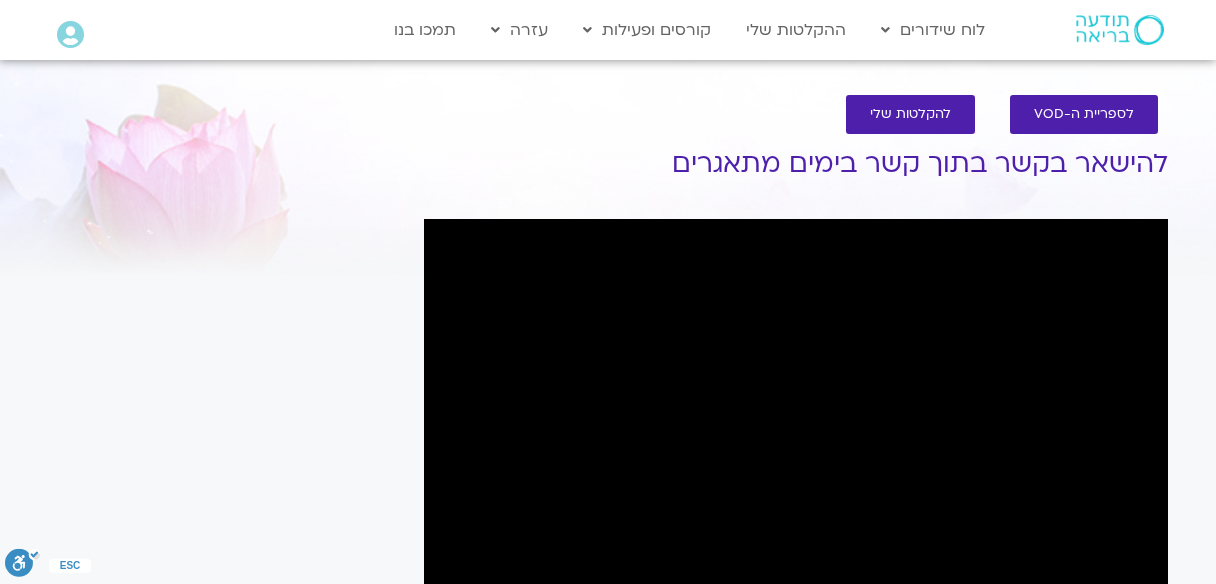 scroll, scrollTop: 0, scrollLeft: 0, axis: both 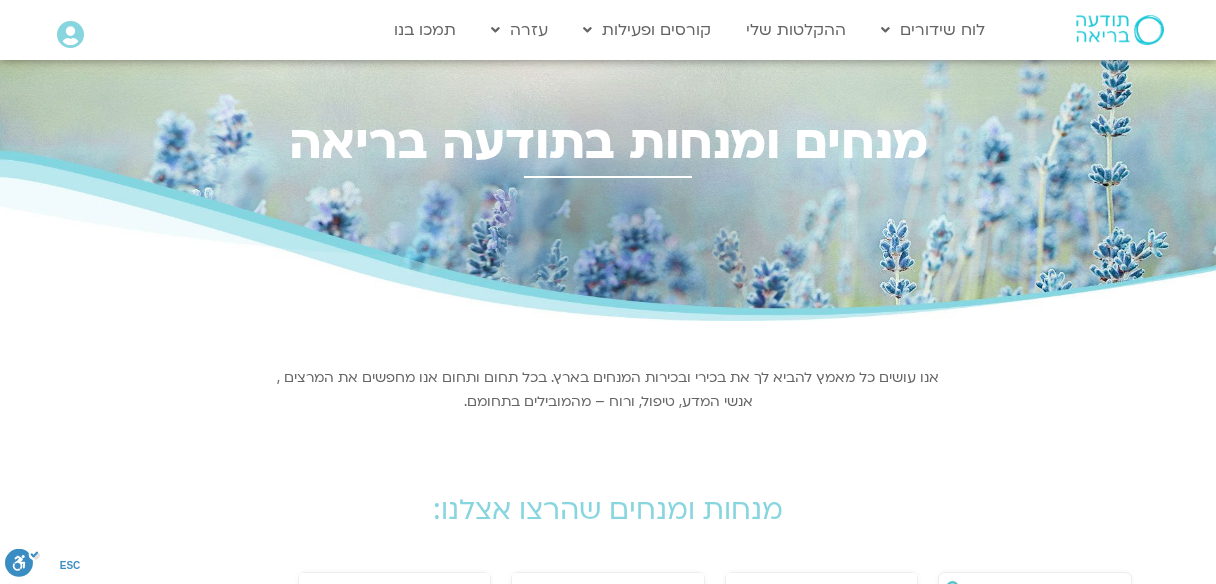 select on "******" 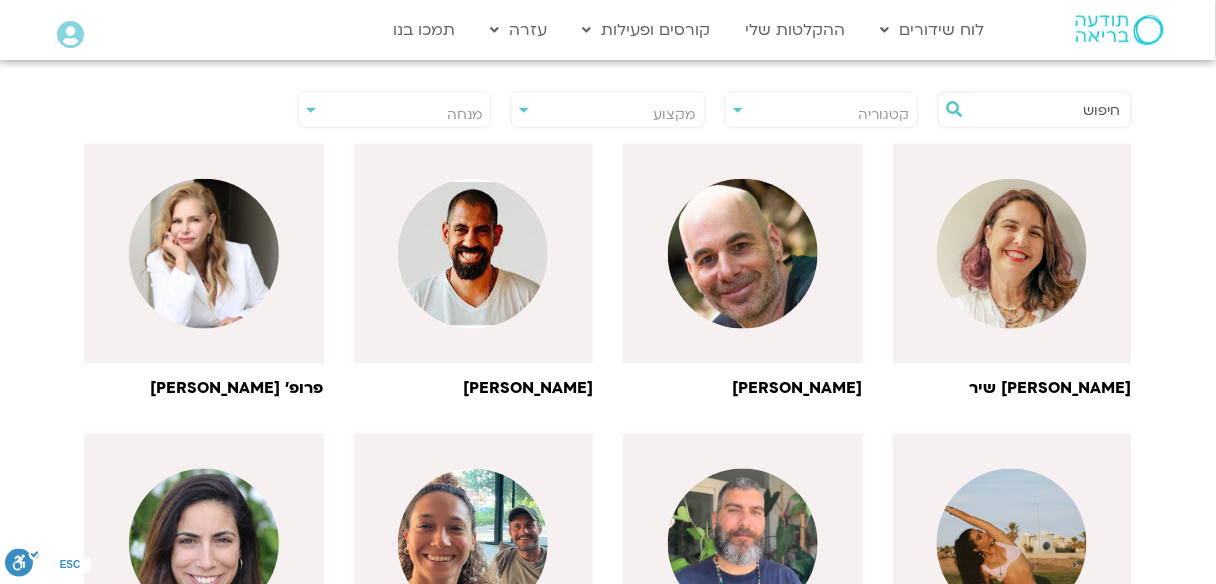scroll, scrollTop: 480, scrollLeft: 0, axis: vertical 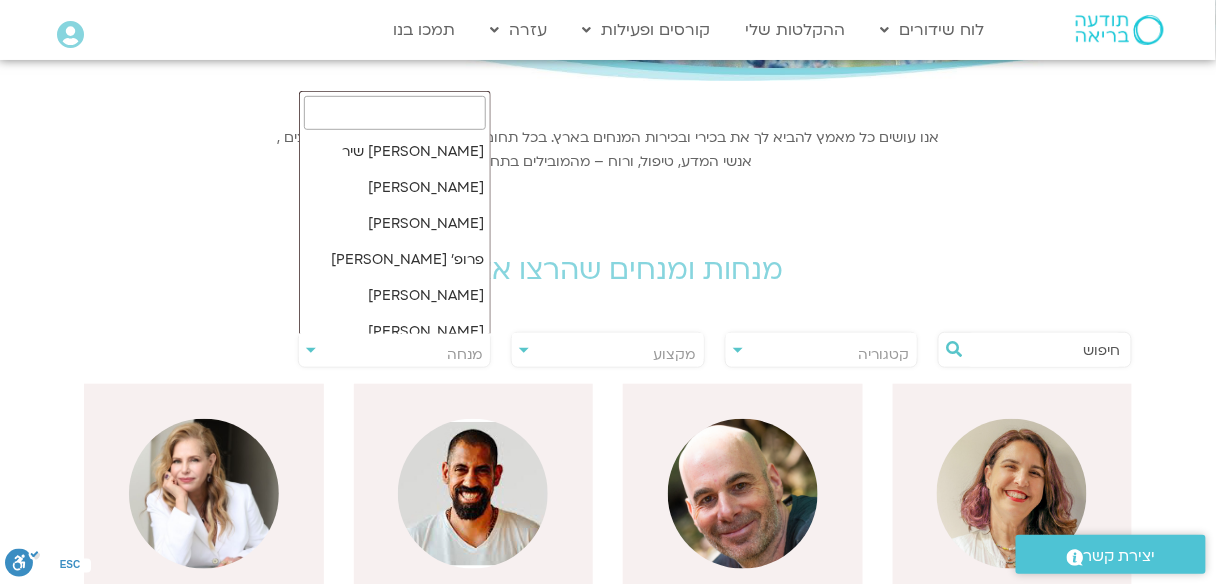 click on "מנחה" at bounding box center [395, 355] 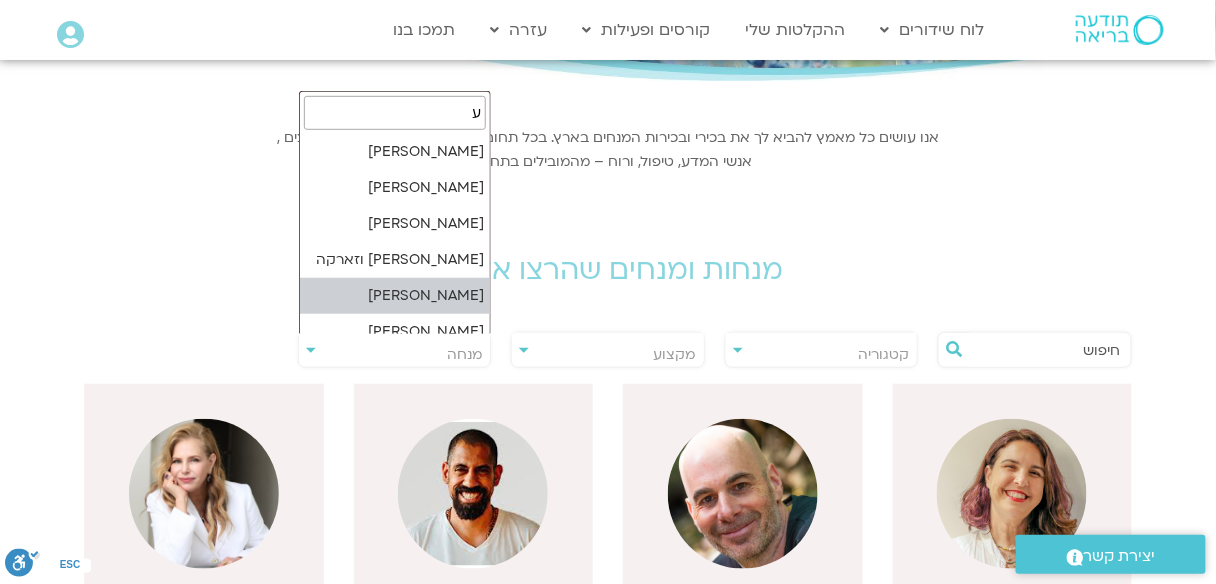scroll, scrollTop: 0, scrollLeft: 0, axis: both 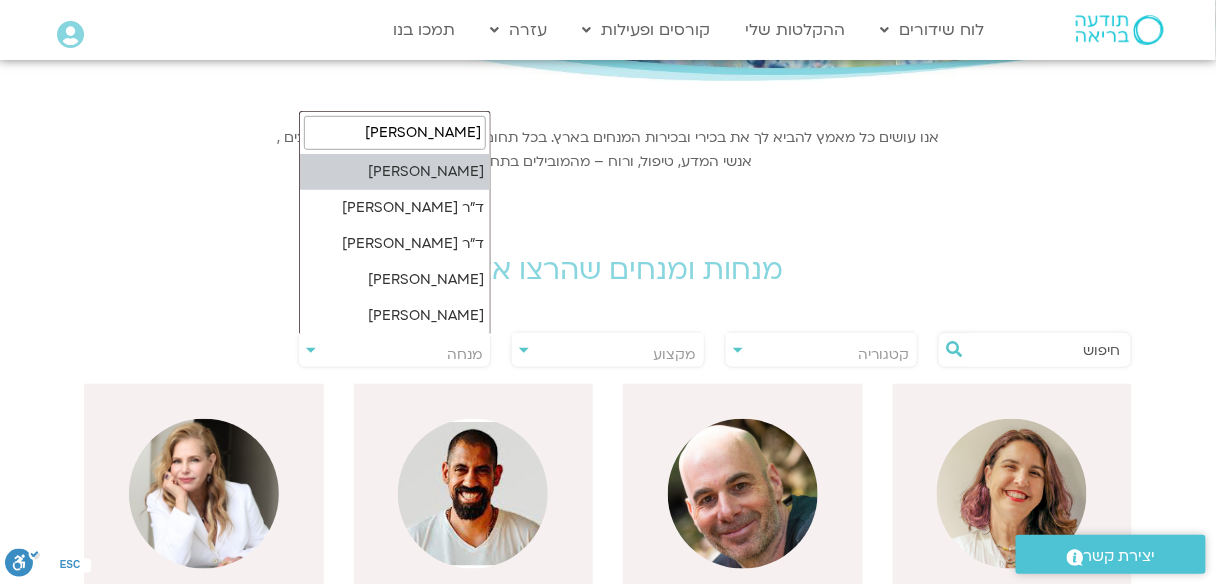type on "ערן" 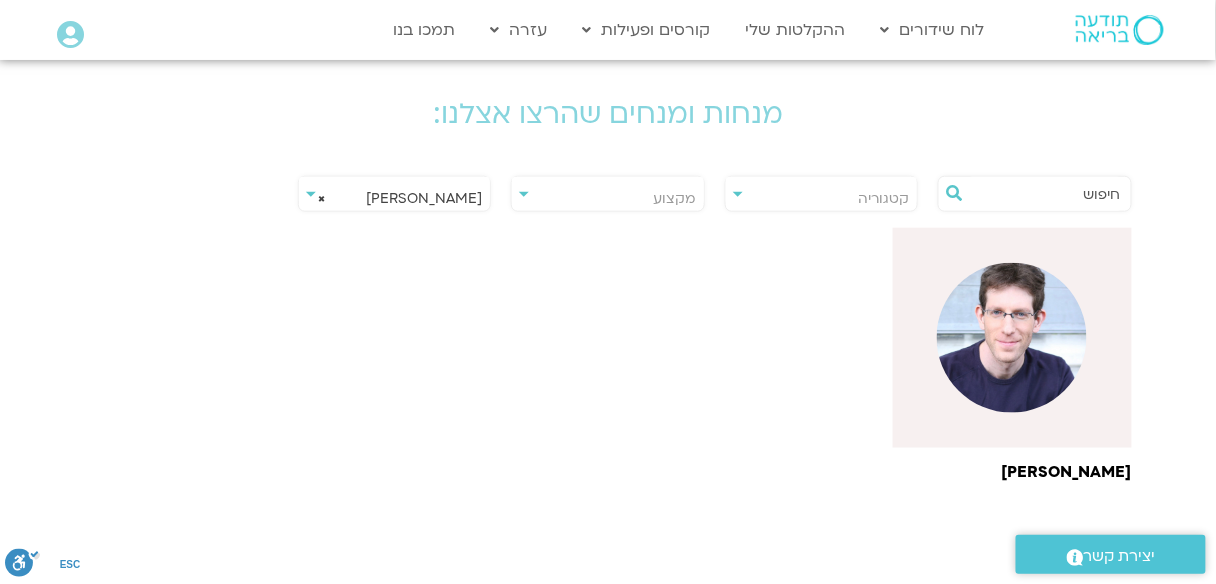 scroll, scrollTop: 400, scrollLeft: 0, axis: vertical 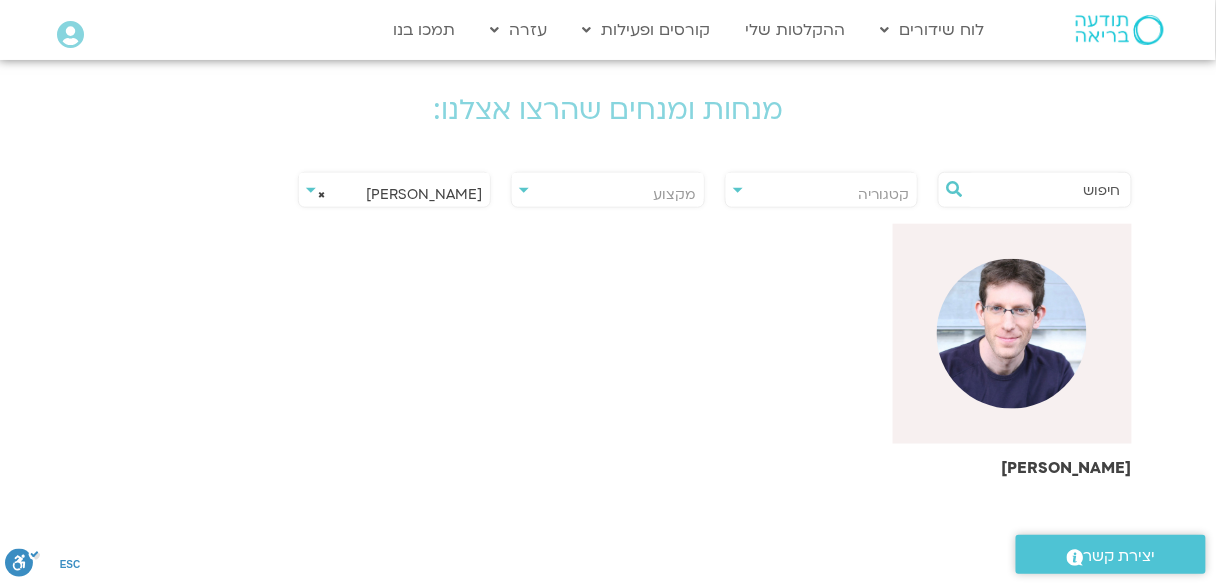 click at bounding box center [1012, 334] 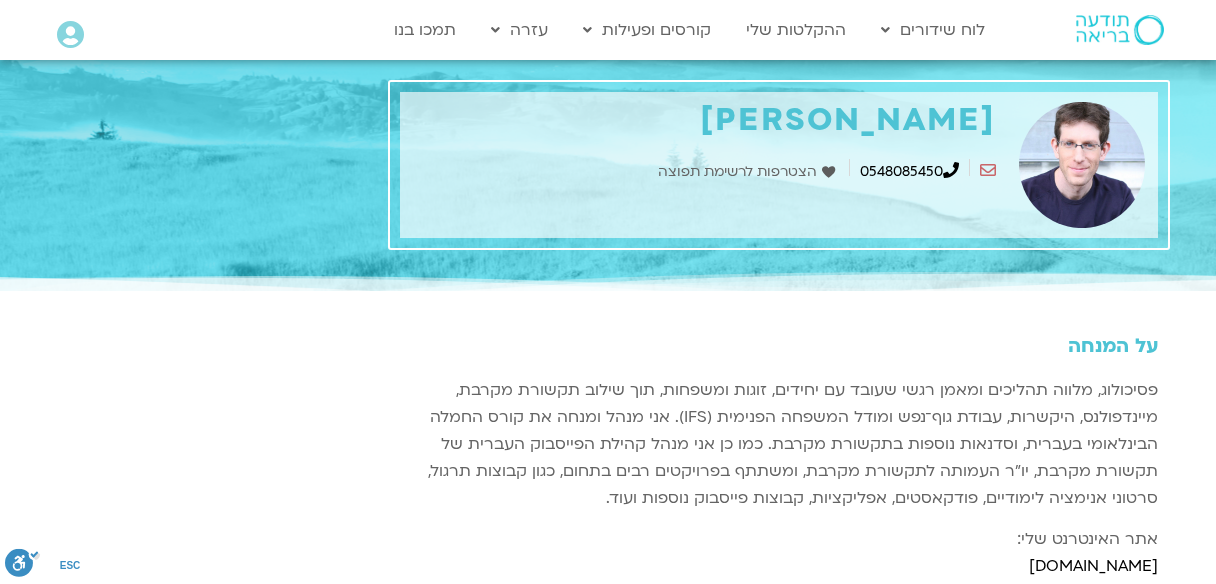 scroll, scrollTop: 0, scrollLeft: 0, axis: both 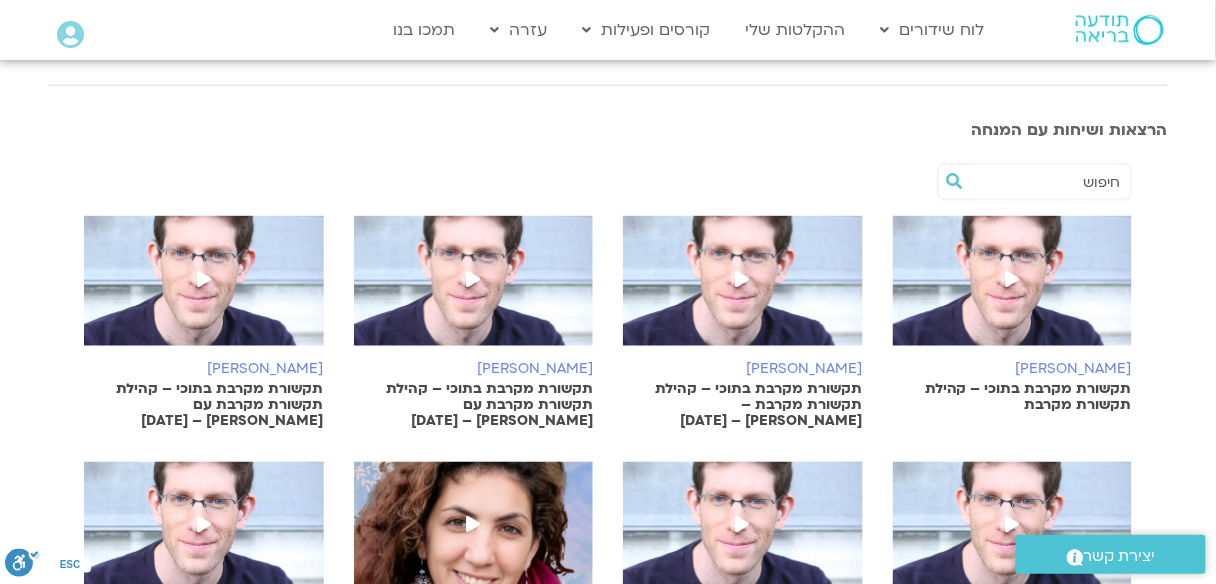 click at bounding box center [1013, 291] 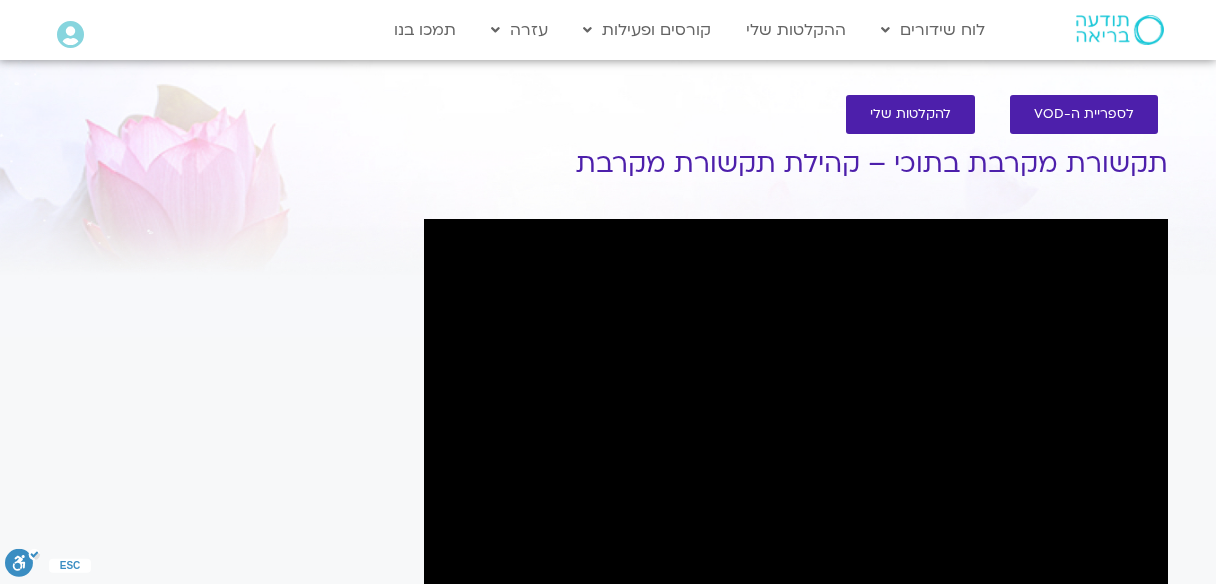 scroll, scrollTop: 0, scrollLeft: 0, axis: both 